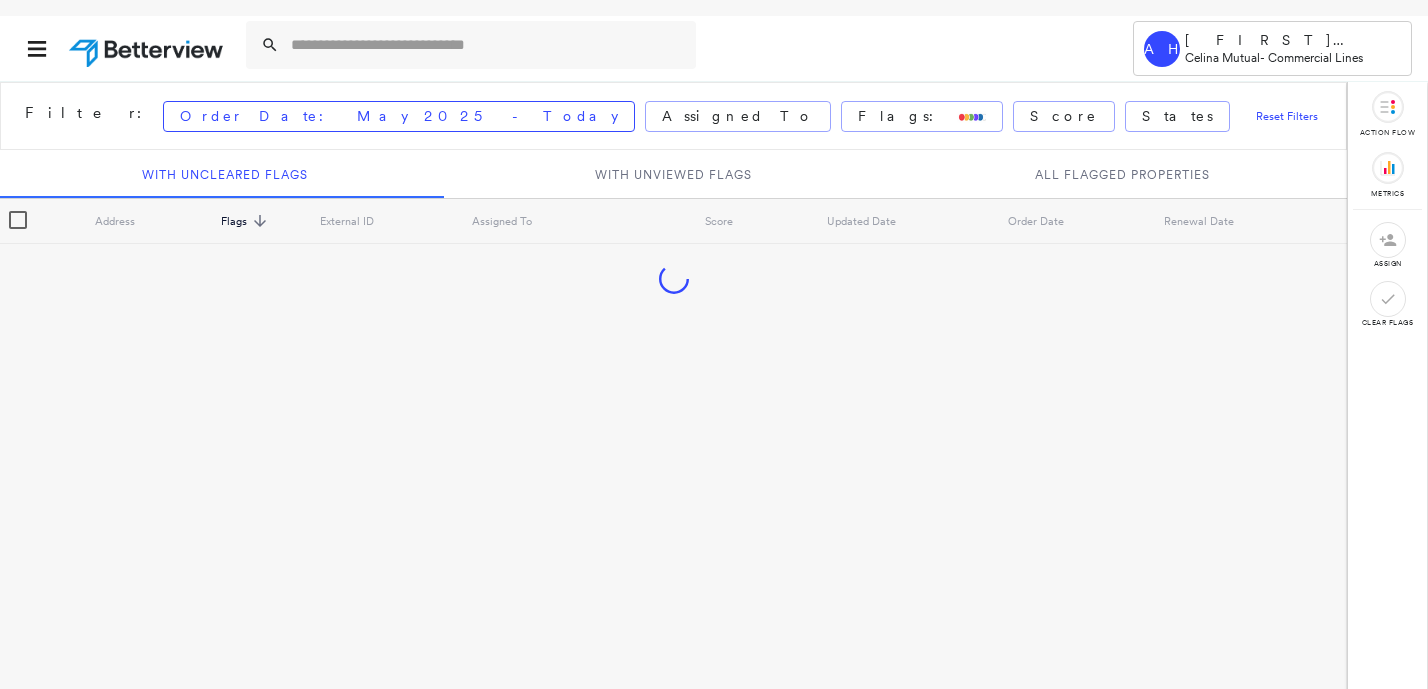 scroll, scrollTop: 0, scrollLeft: 0, axis: both 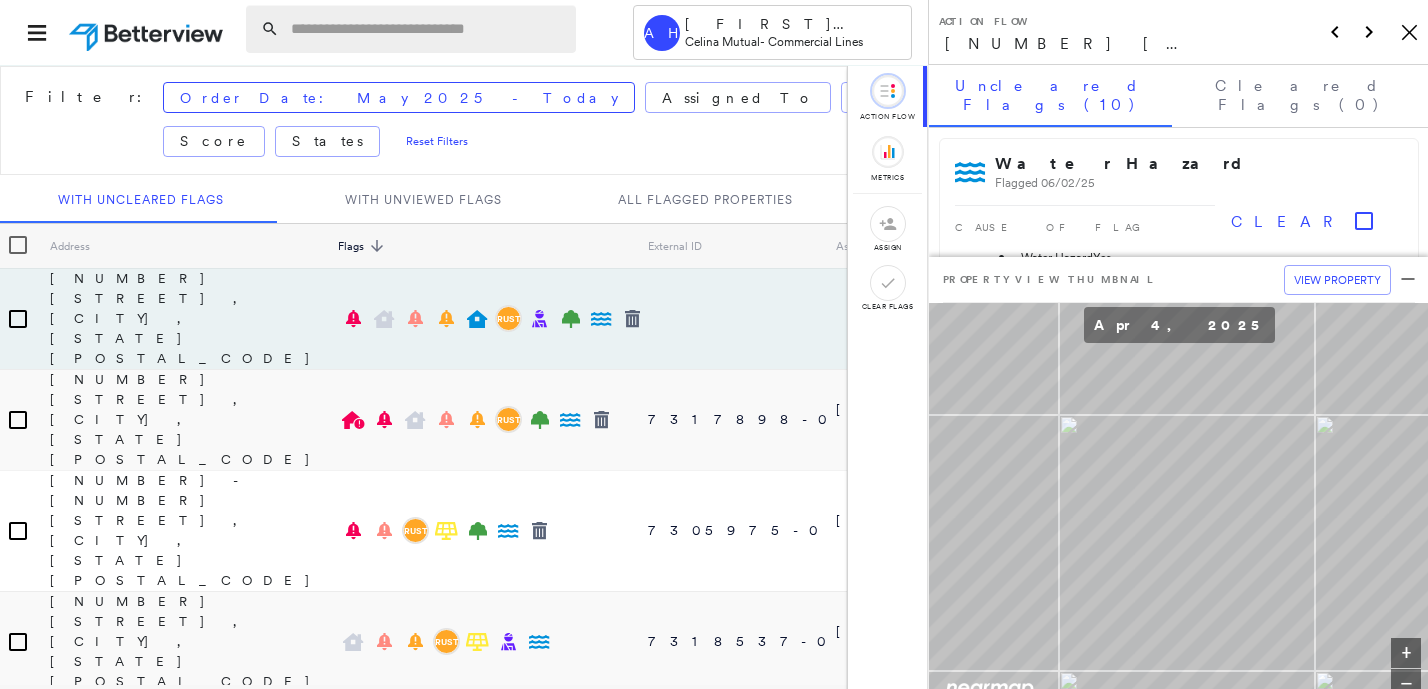 click at bounding box center (427, 29) 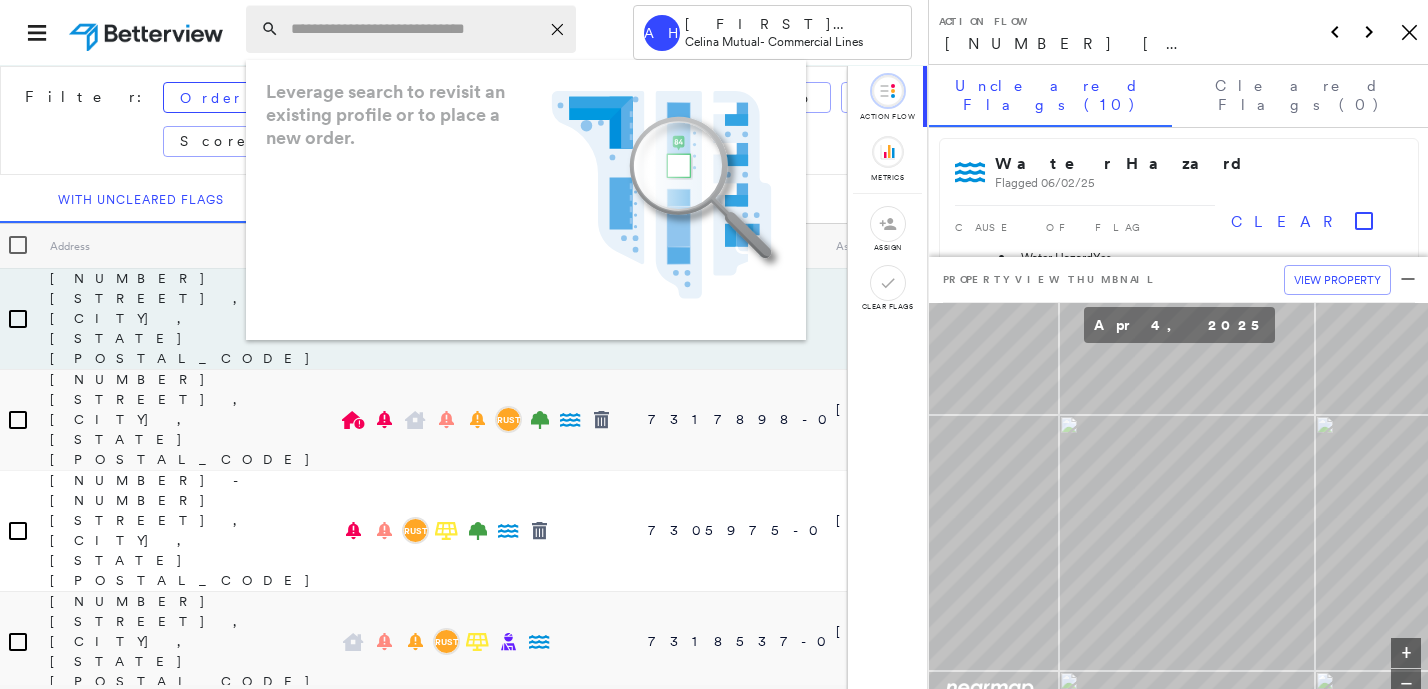 paste on "**********" 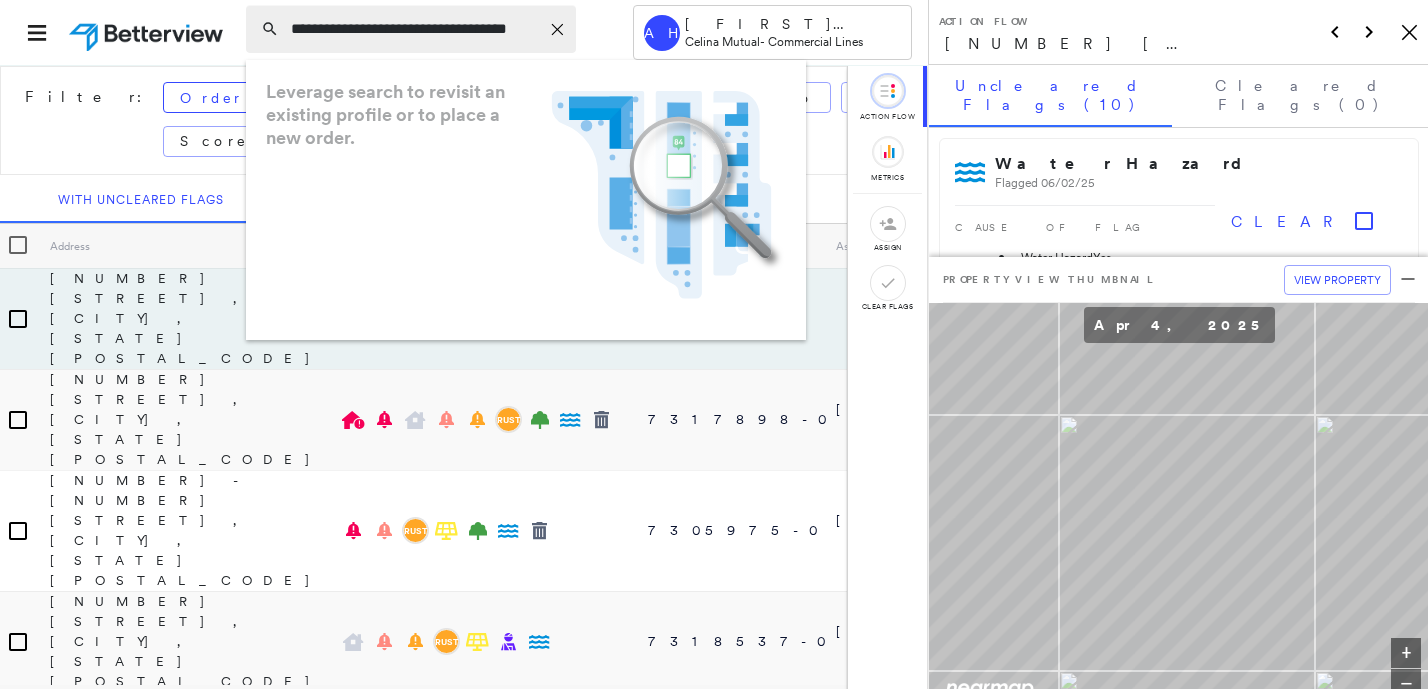 scroll, scrollTop: 0, scrollLeft: 46, axis: horizontal 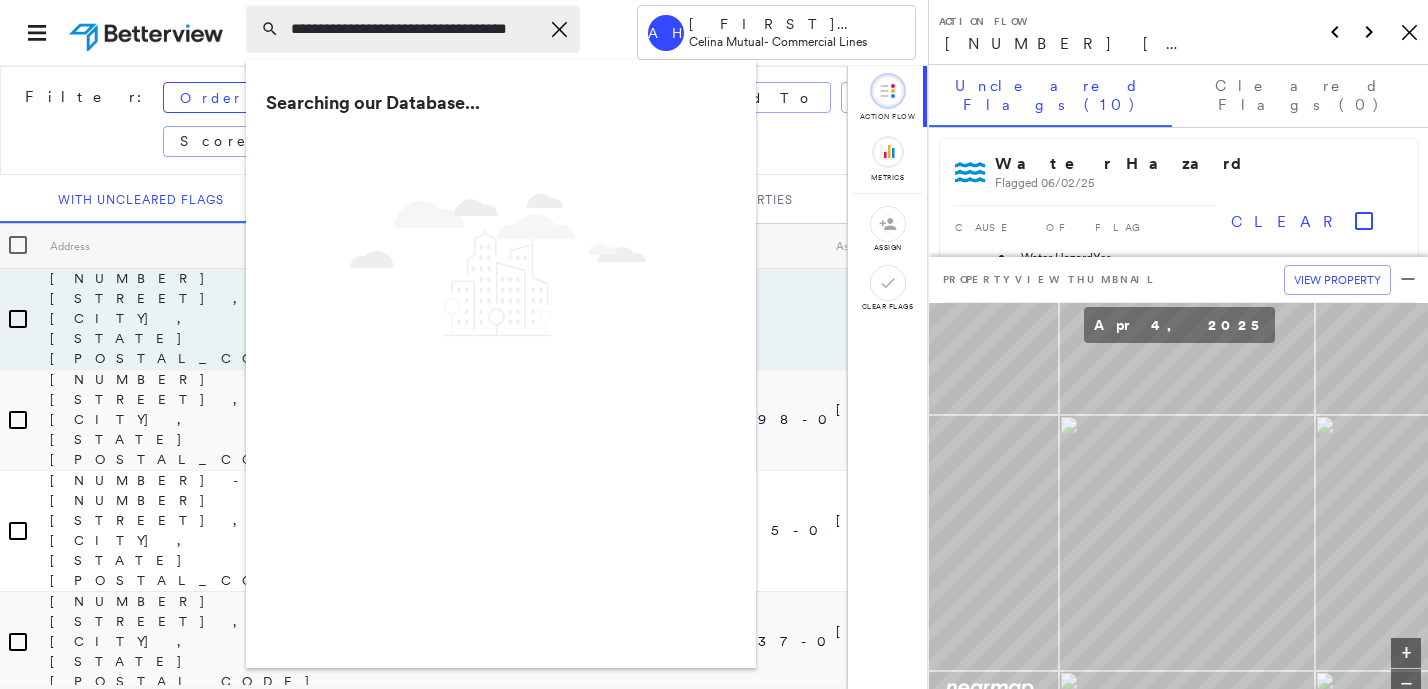type on "**********" 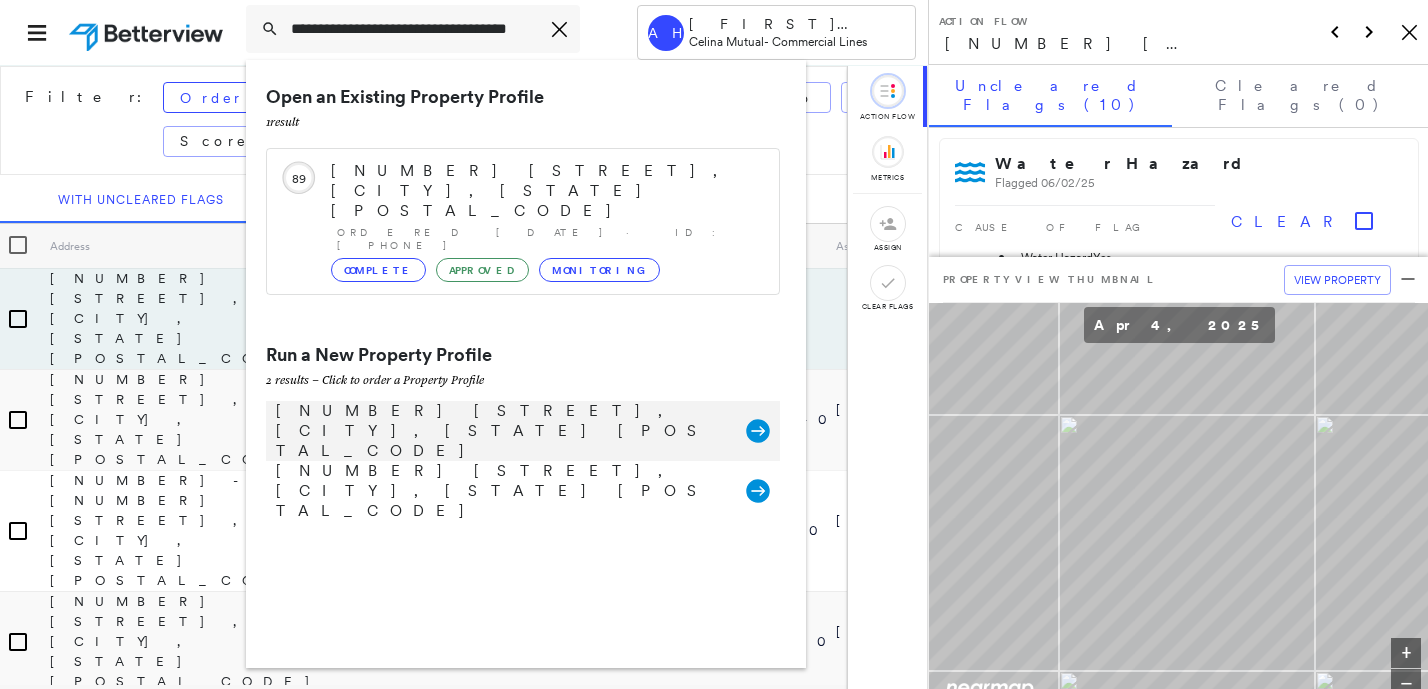 click on "[NUMBER] [STREET], [CITY], [STATE] [POSTAL_CODE]" at bounding box center [501, 431] 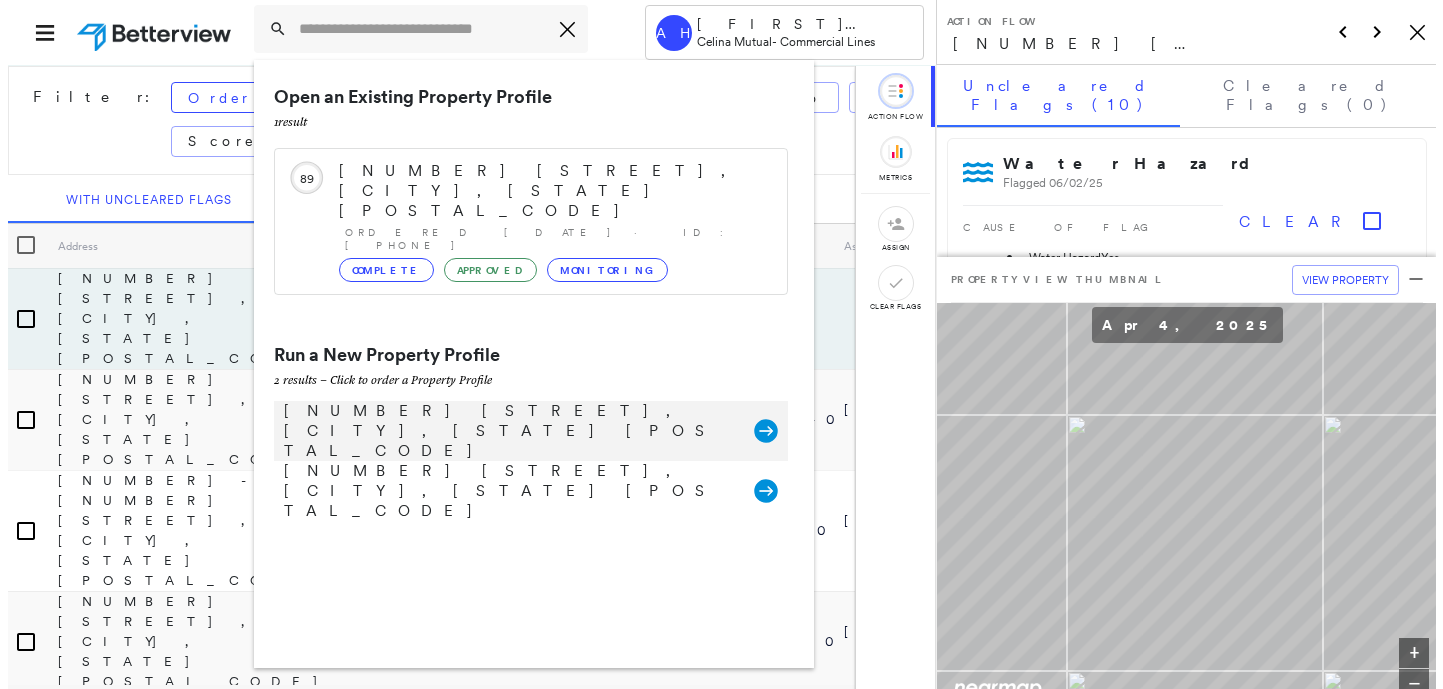 scroll, scrollTop: 0, scrollLeft: 0, axis: both 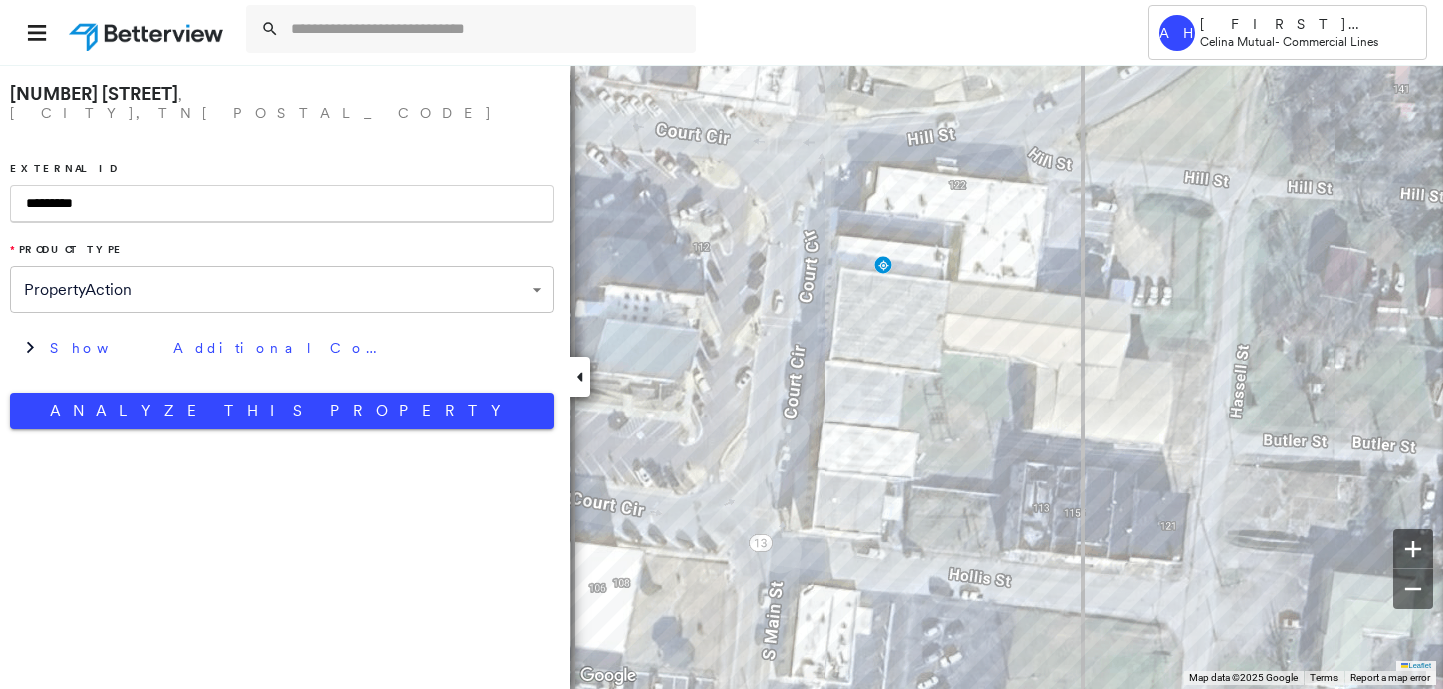 type on "*********" 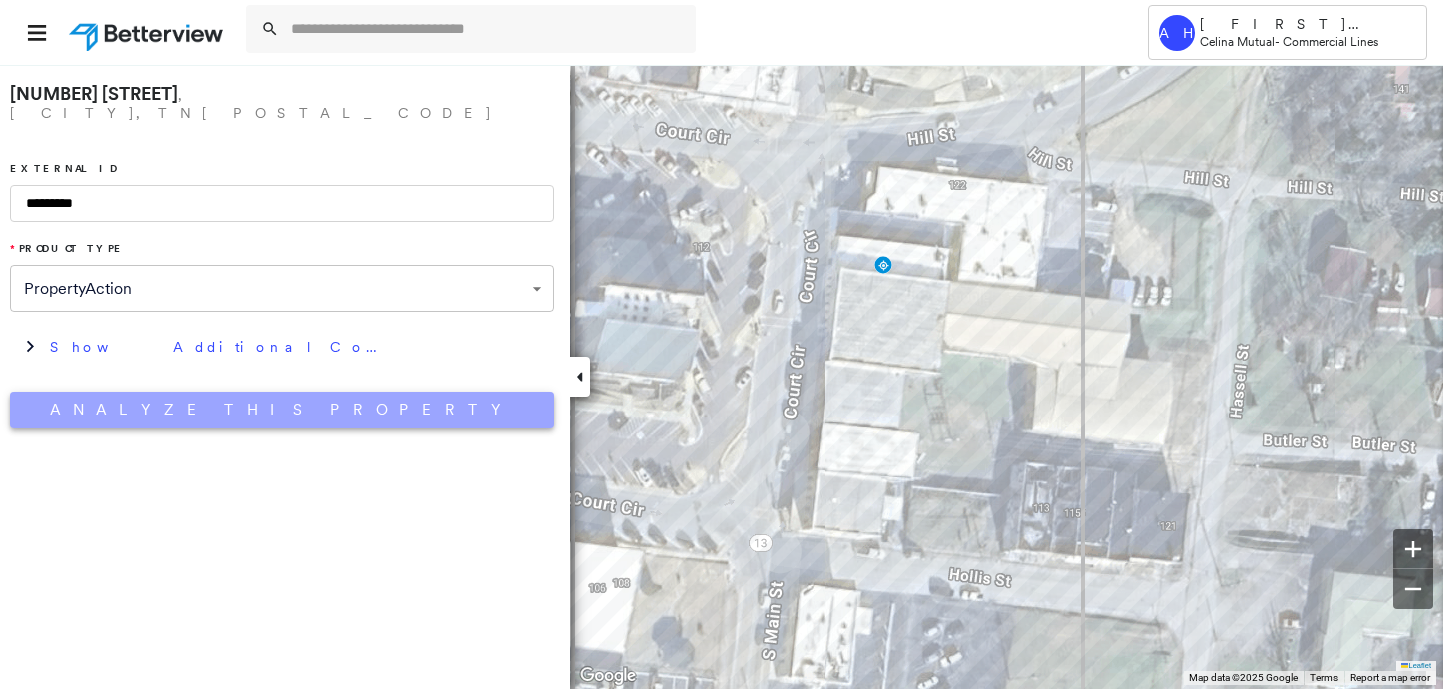 click on "Analyze This Property" at bounding box center (282, 410) 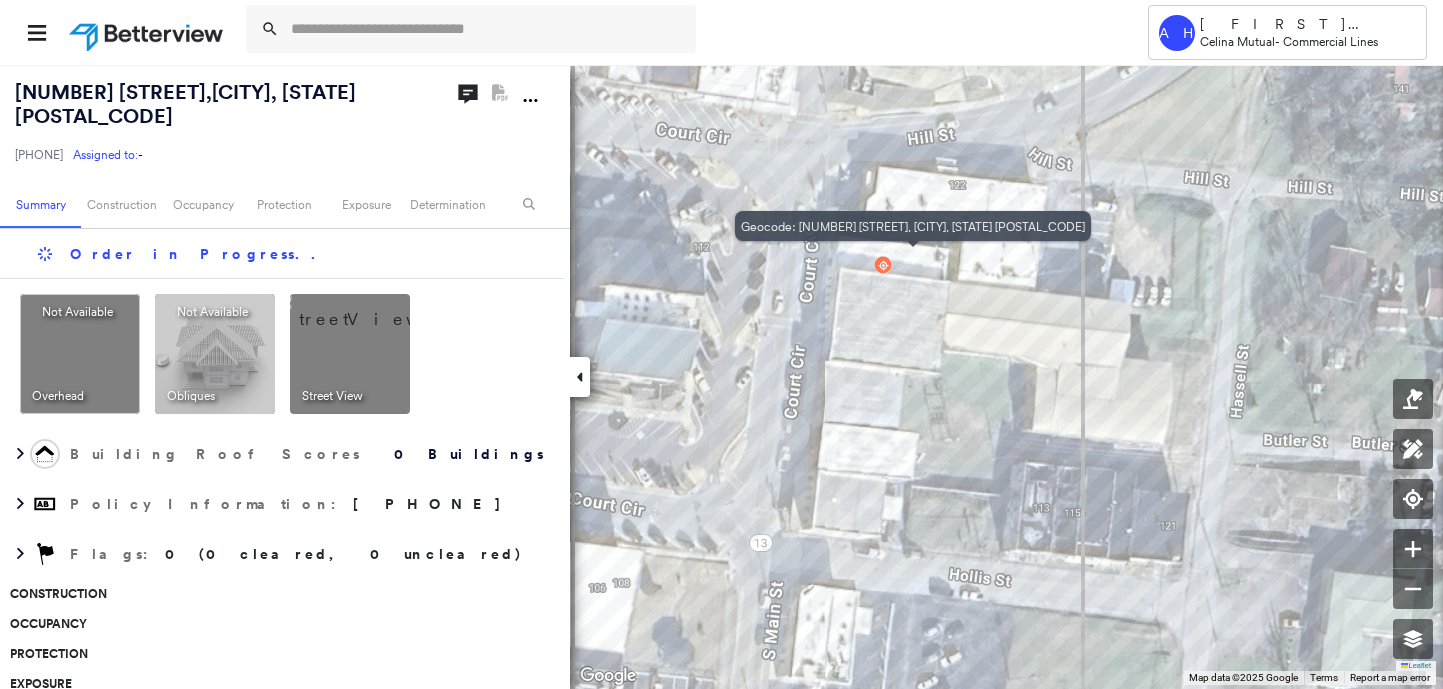 click at bounding box center (883, 265) 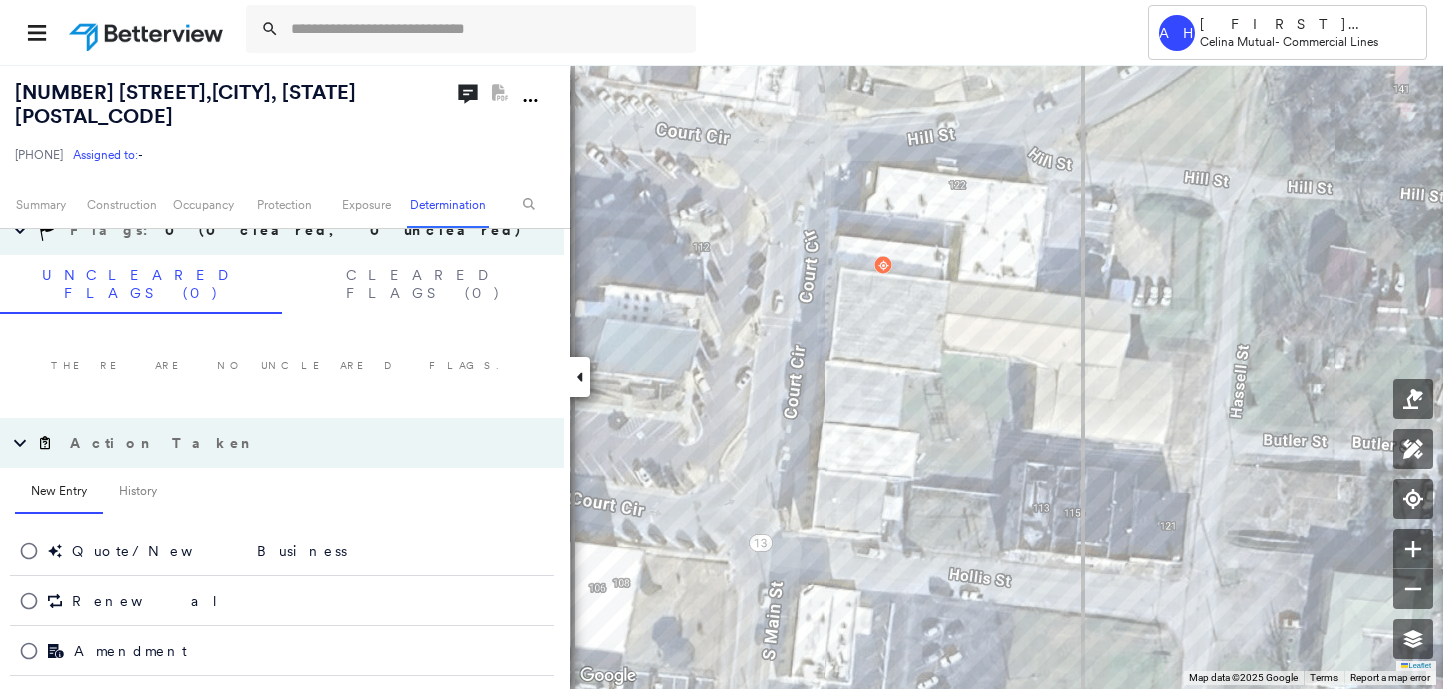 scroll, scrollTop: 0, scrollLeft: 0, axis: both 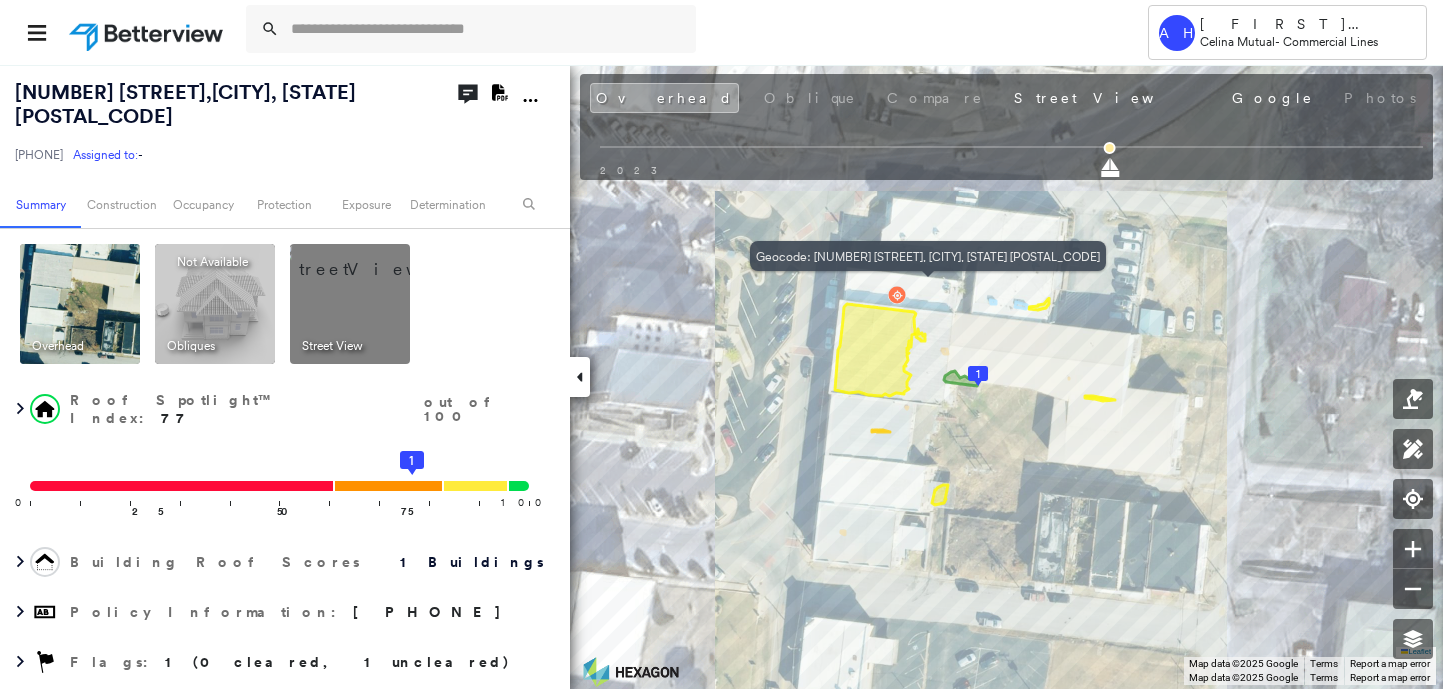click at bounding box center (374, 259) 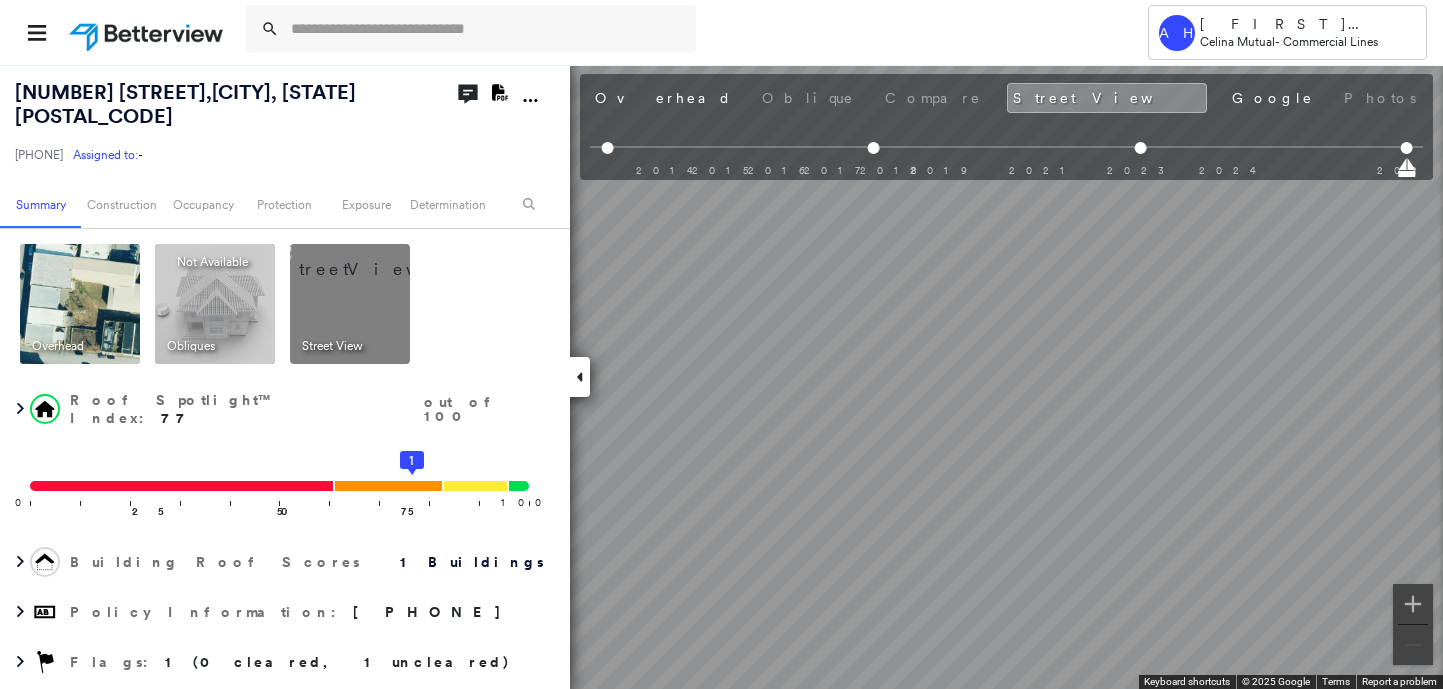 click at bounding box center (80, 304) 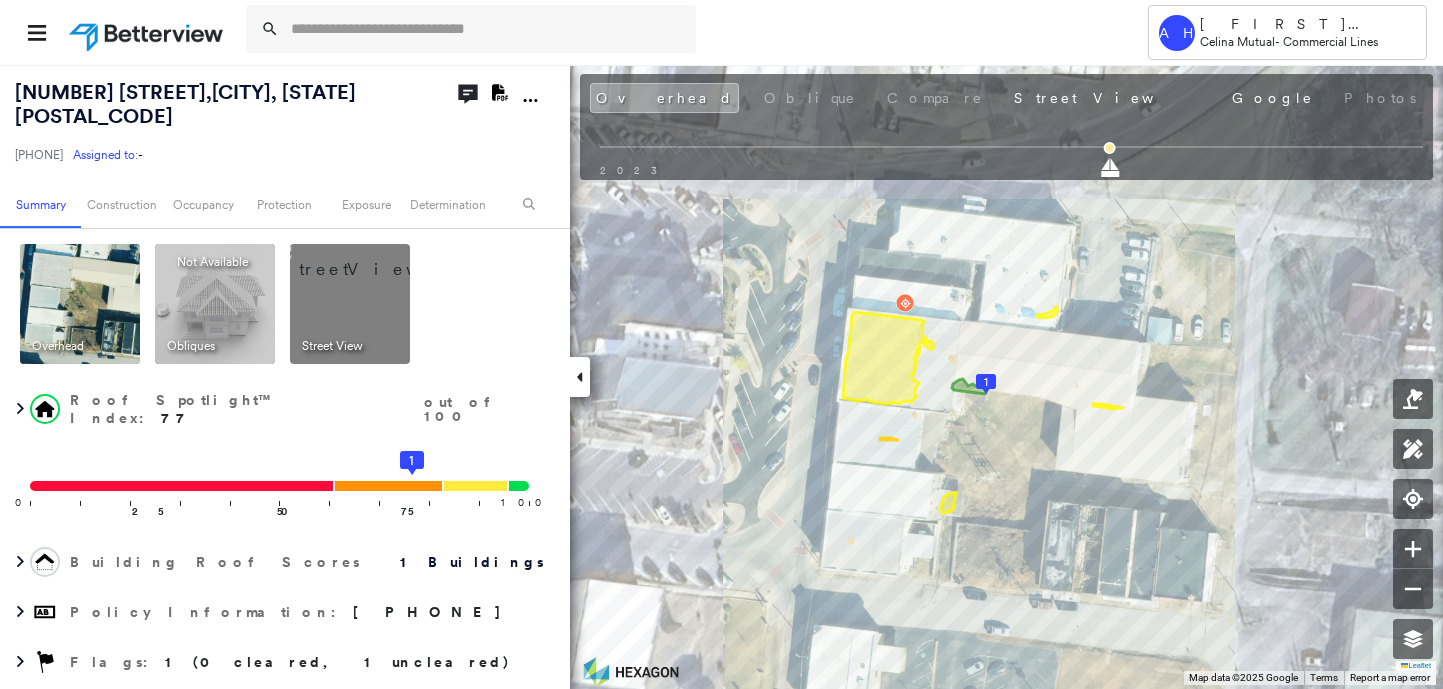 click at bounding box center (374, 259) 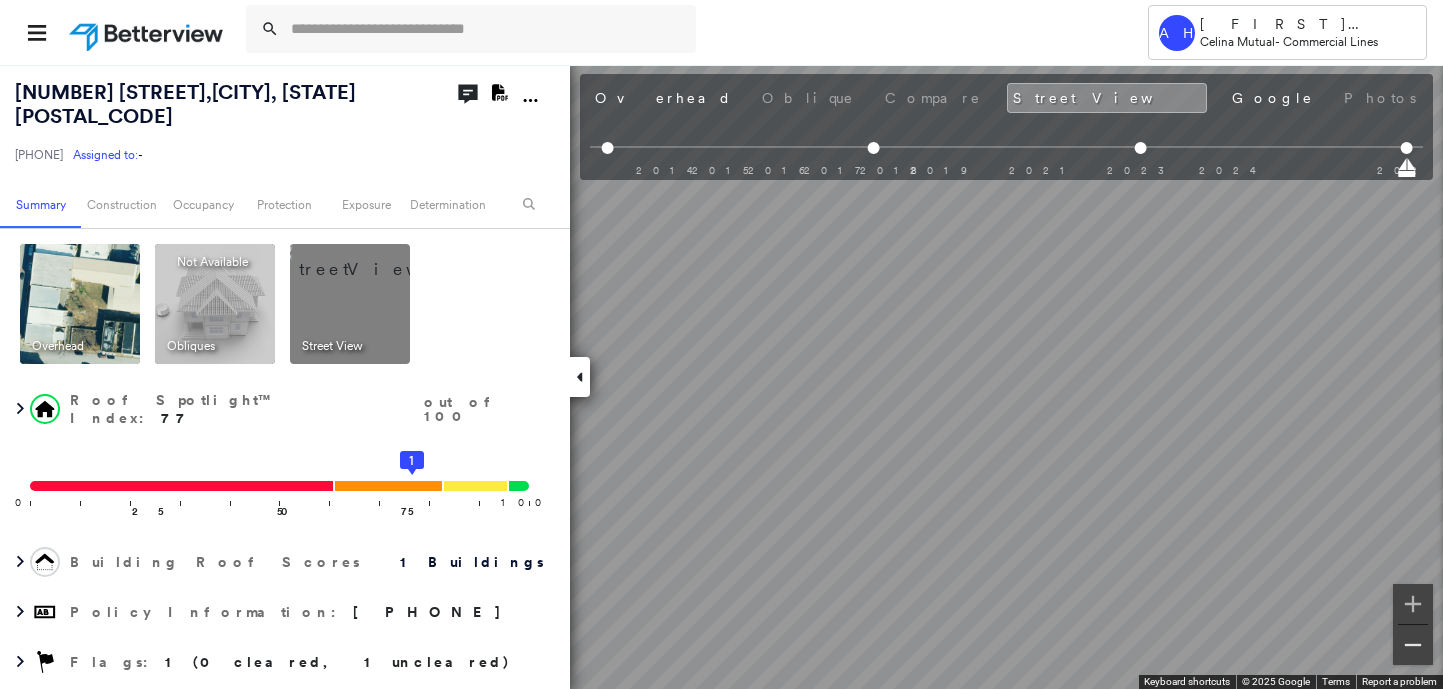 click at bounding box center [1413, 645] 